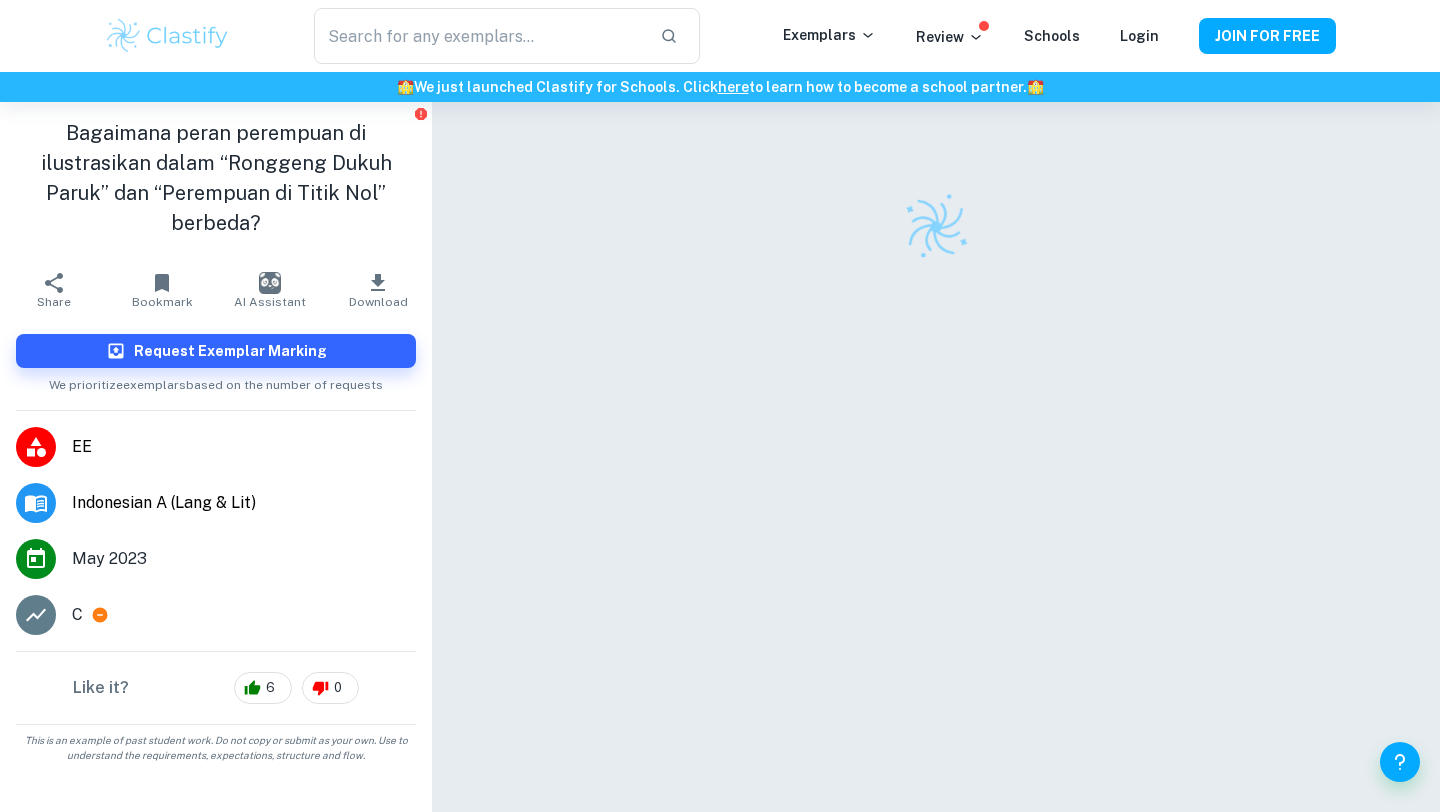 scroll, scrollTop: 0, scrollLeft: 0, axis: both 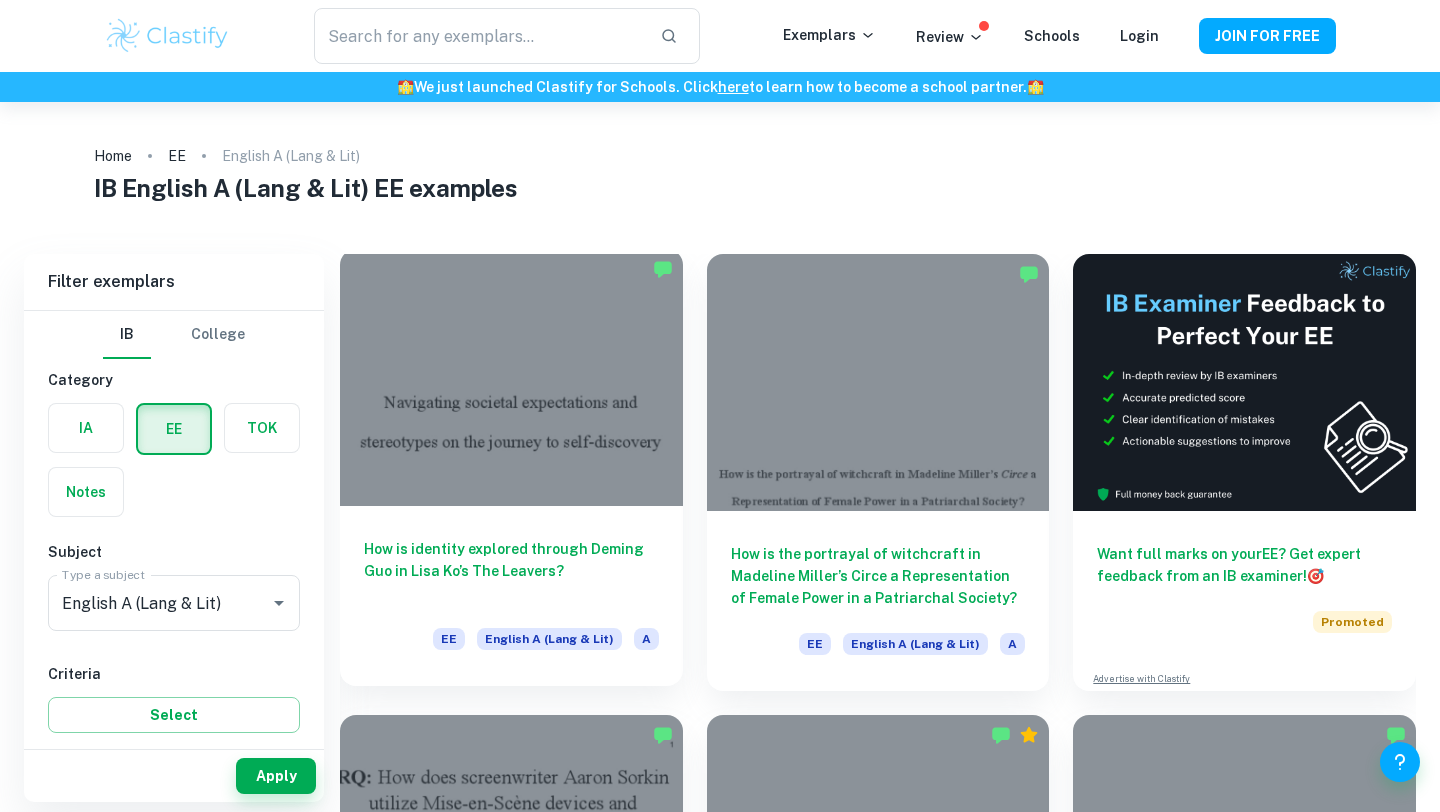 click on "How is identity explored through Deming Guo in Lisa Ko’s The Leavers? EE English A (Lang & Lit) A" at bounding box center (511, 596) 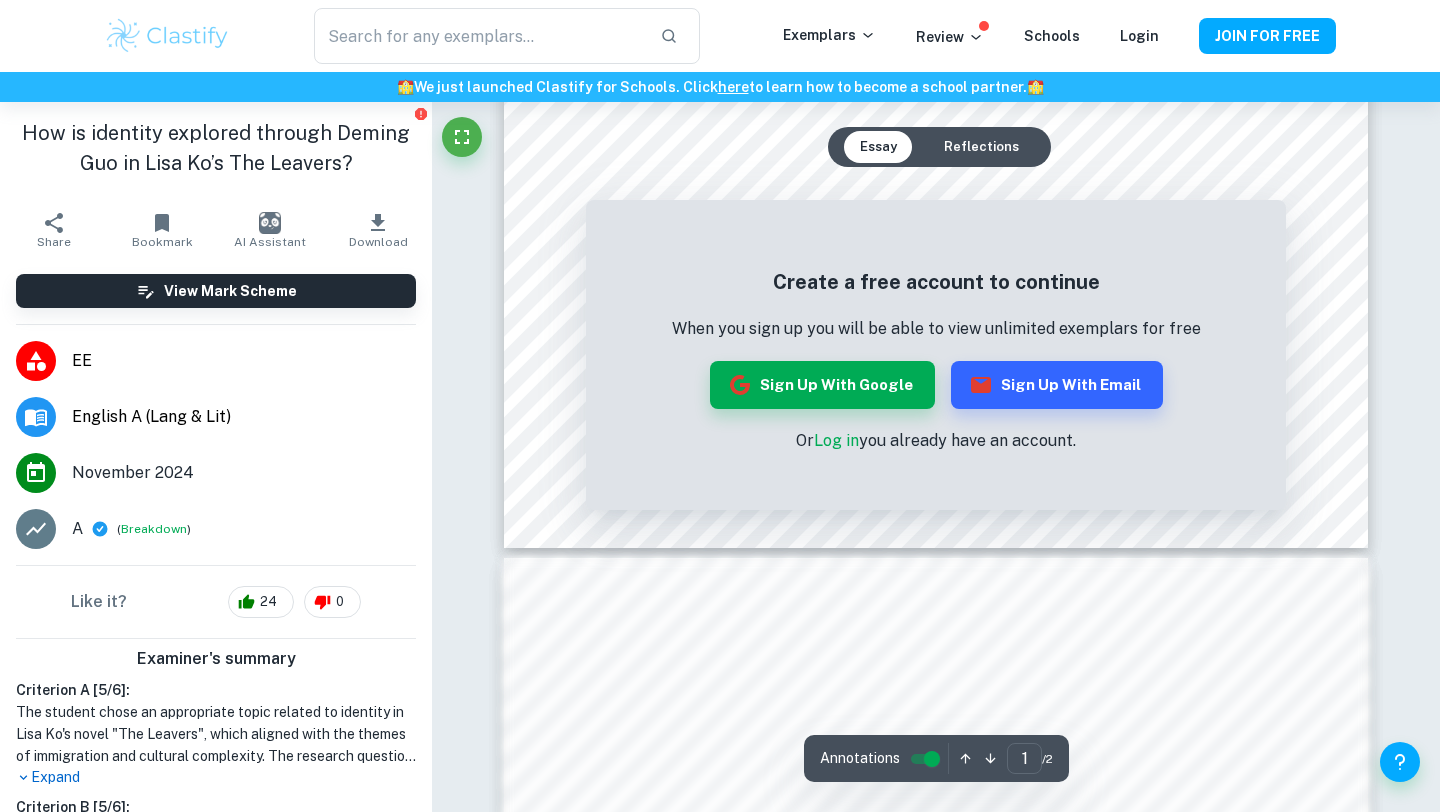 scroll, scrollTop: 588, scrollLeft: 0, axis: vertical 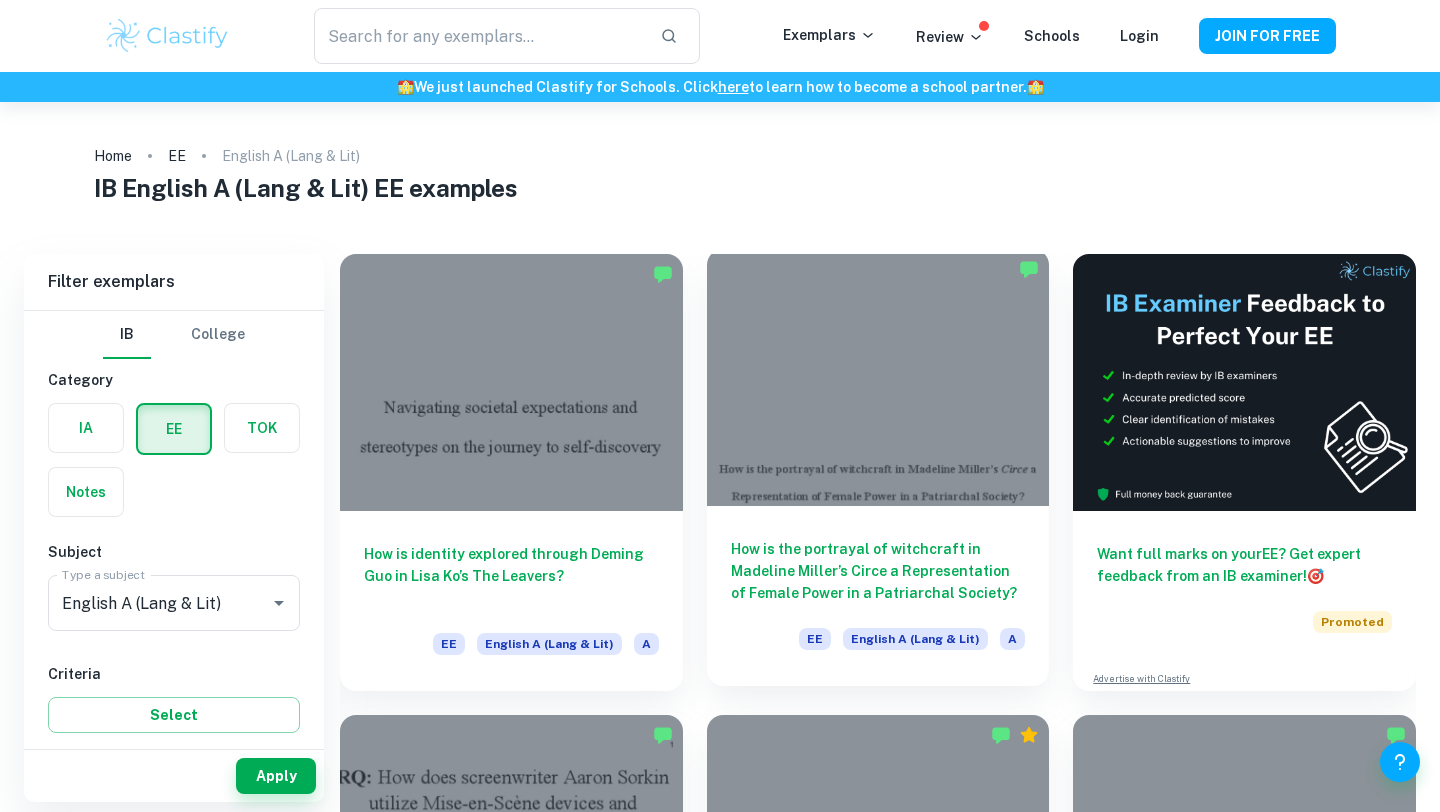 click at bounding box center [878, 377] 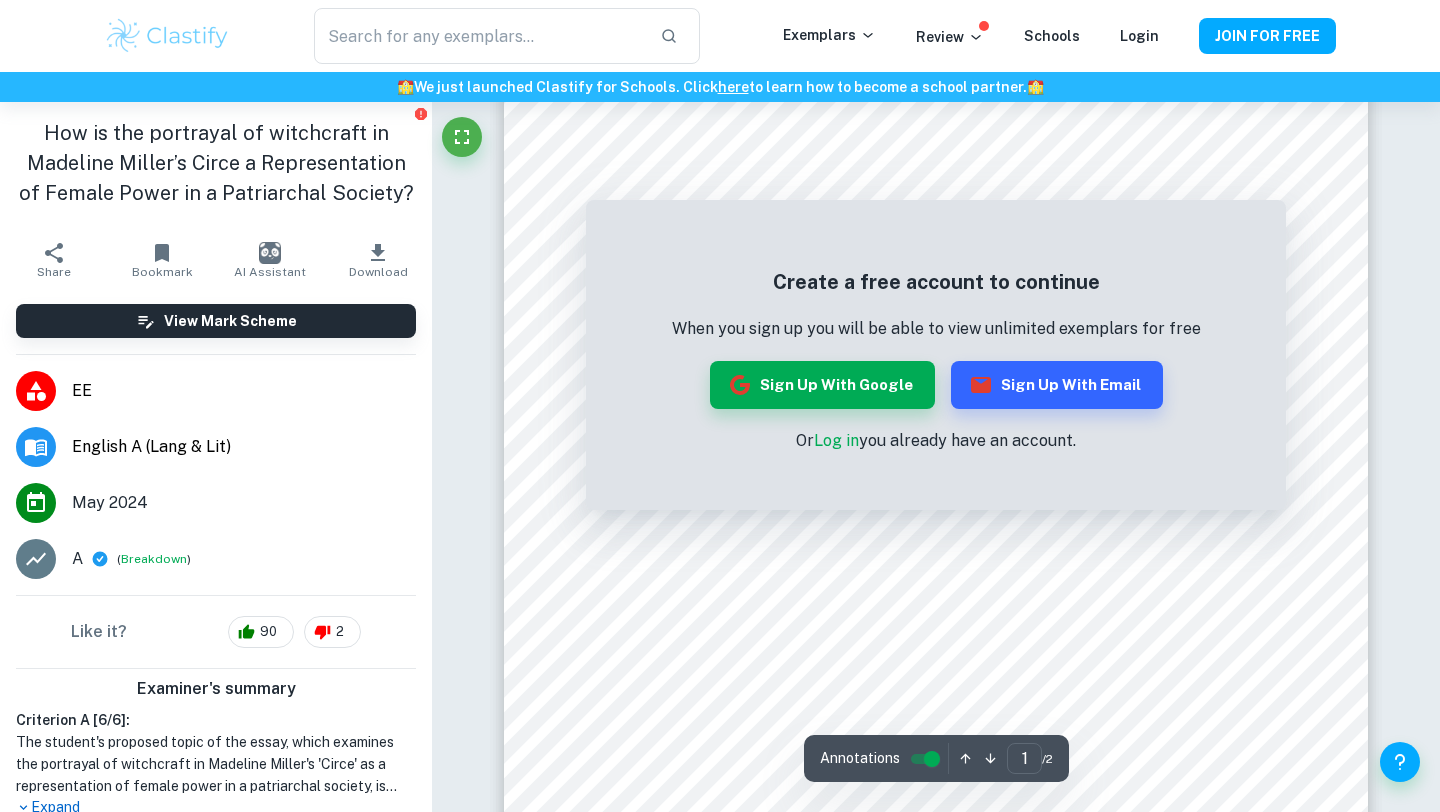 scroll, scrollTop: 1, scrollLeft: 0, axis: vertical 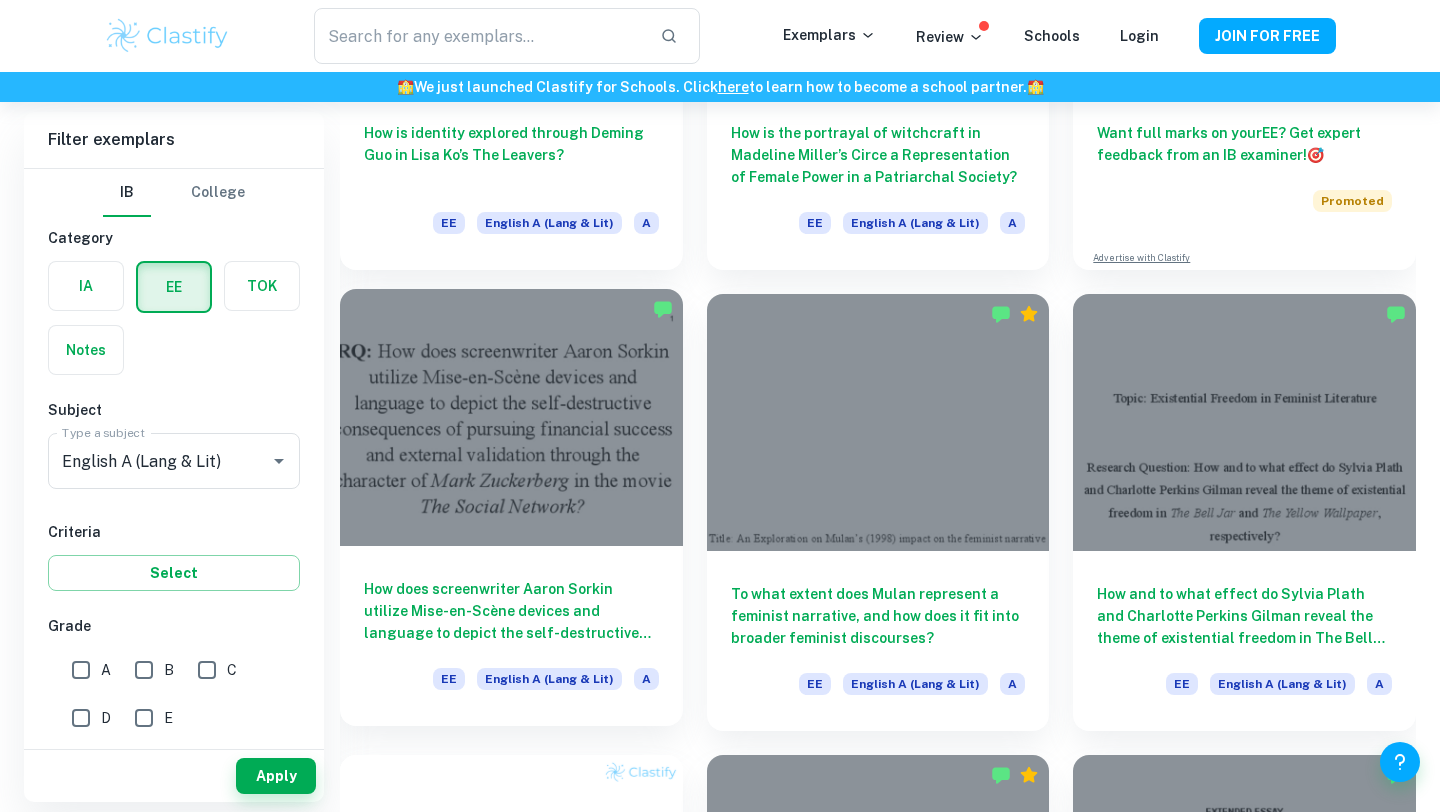 click at bounding box center (511, 417) 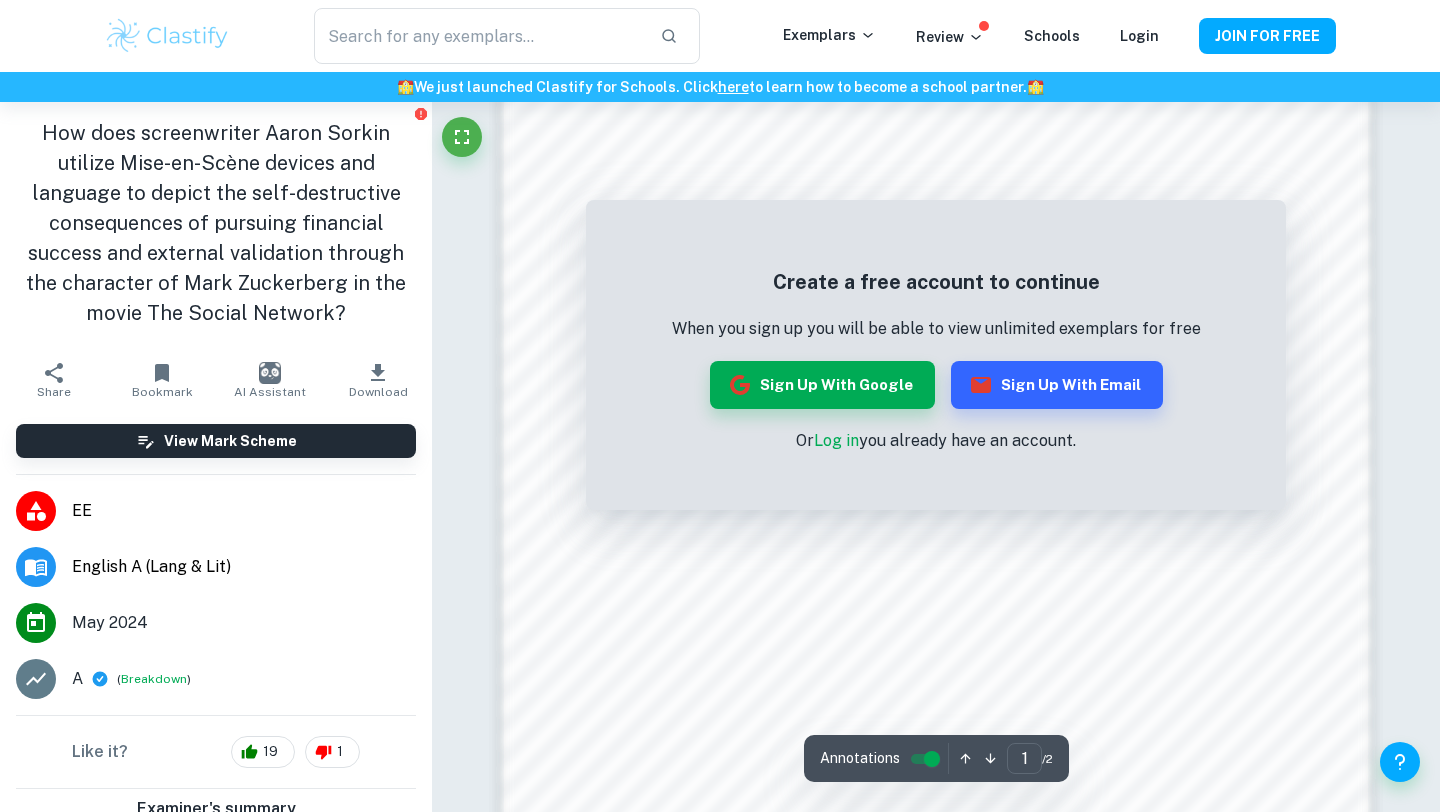 scroll, scrollTop: 1241, scrollLeft: 0, axis: vertical 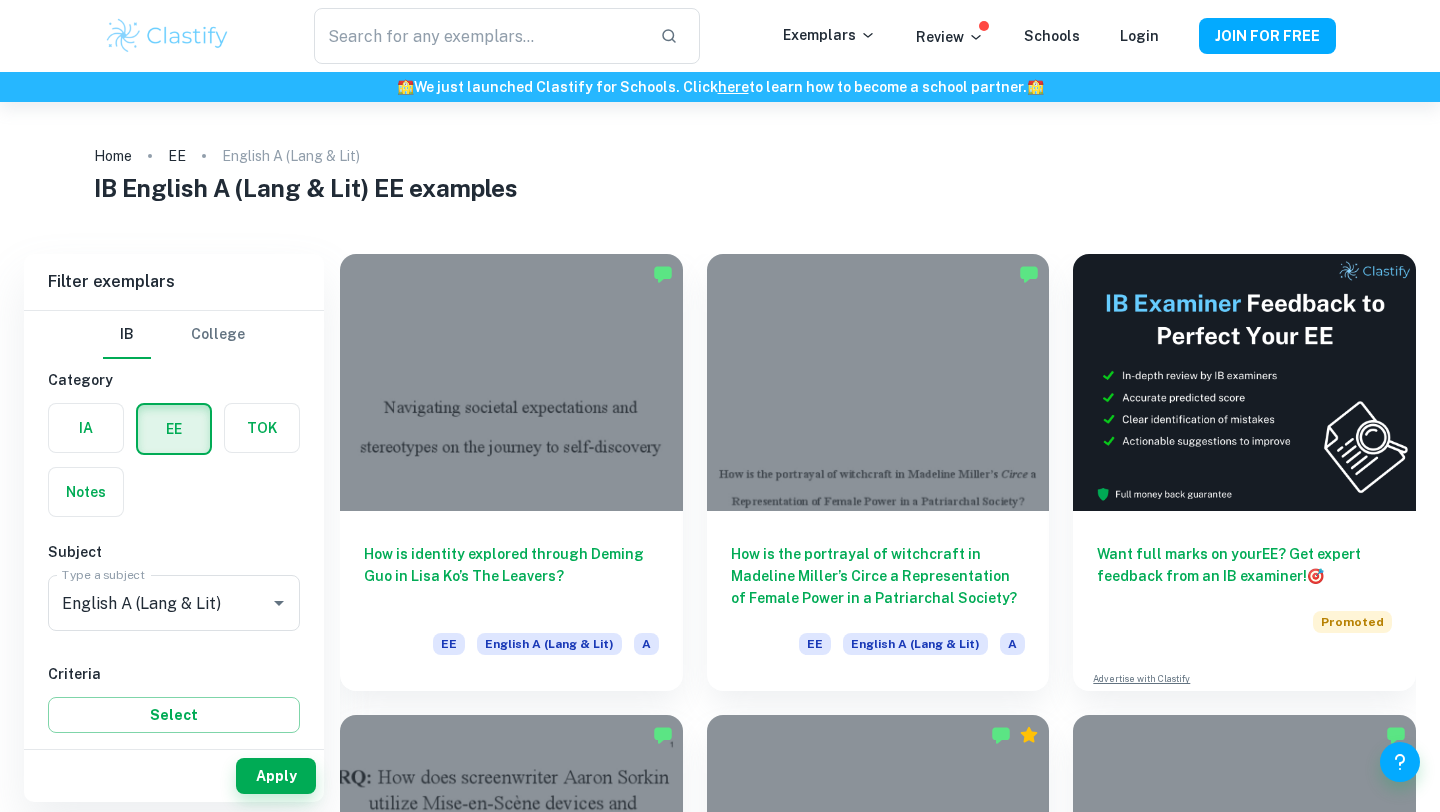 click on "How is identity explored through Deming Guo in Lisa Ko’s The Leavers? EE English A (Lang & Lit) A" at bounding box center (511, 601) 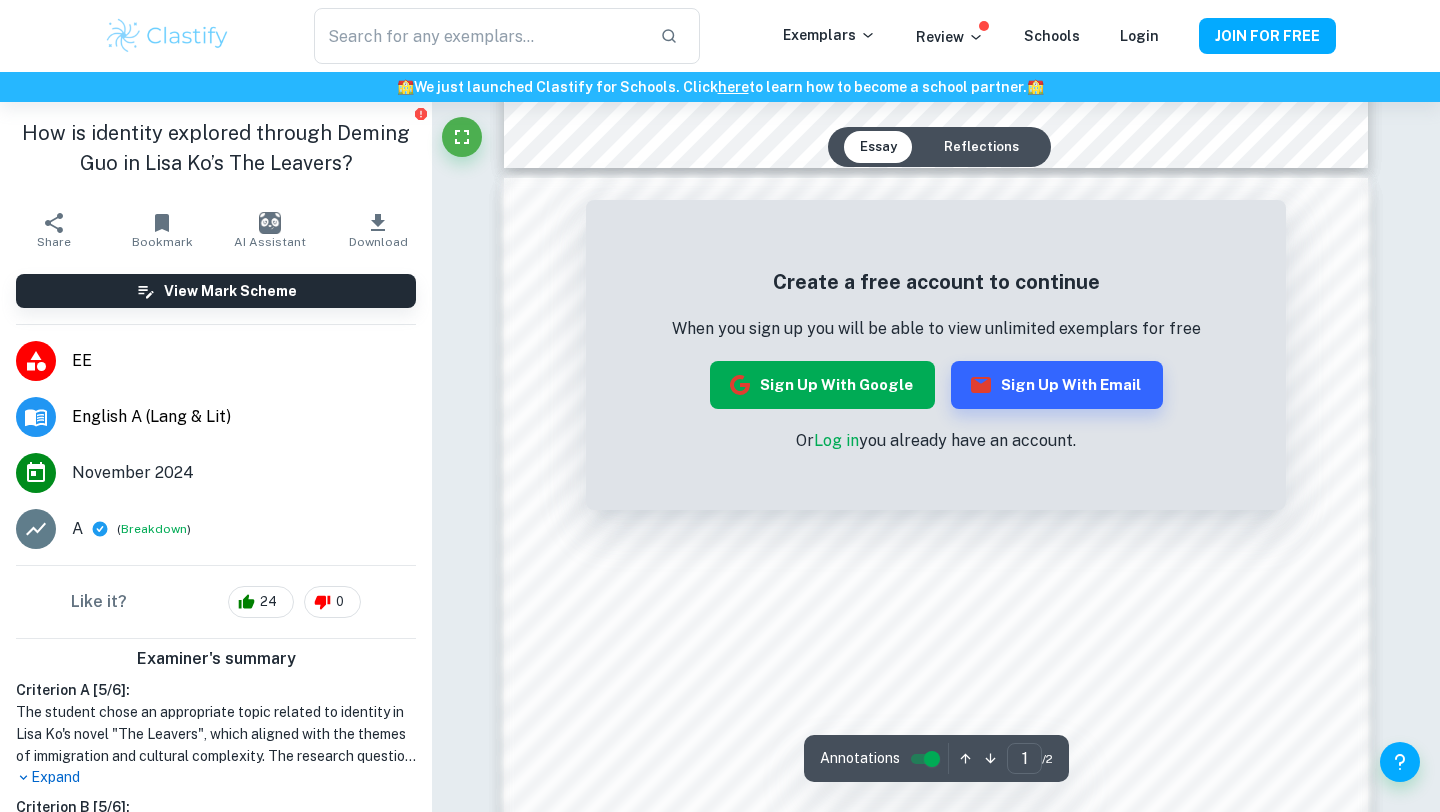 scroll, scrollTop: 1176, scrollLeft: 0, axis: vertical 